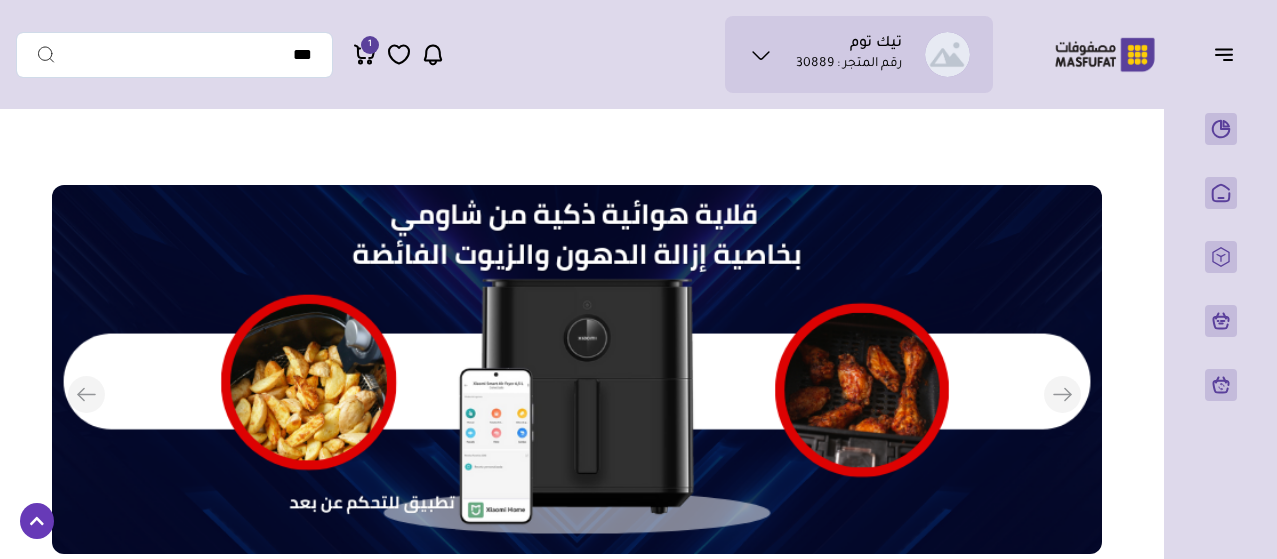 scroll, scrollTop: 500, scrollLeft: 0, axis: vertical 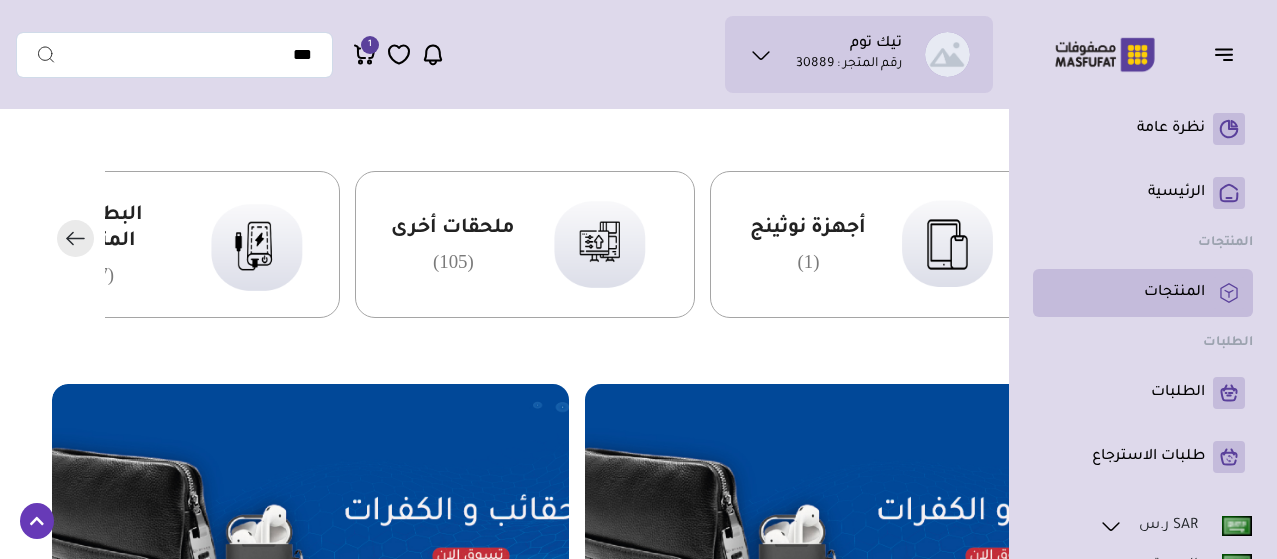 click on "المنتجات" at bounding box center (1174, 293) 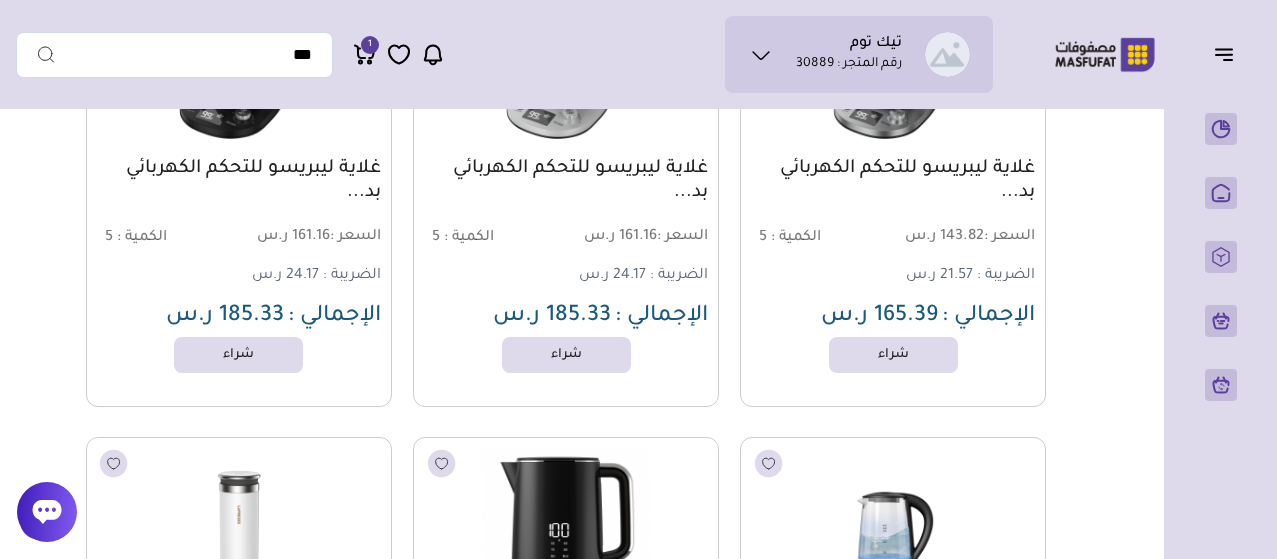 scroll, scrollTop: 6500, scrollLeft: 0, axis: vertical 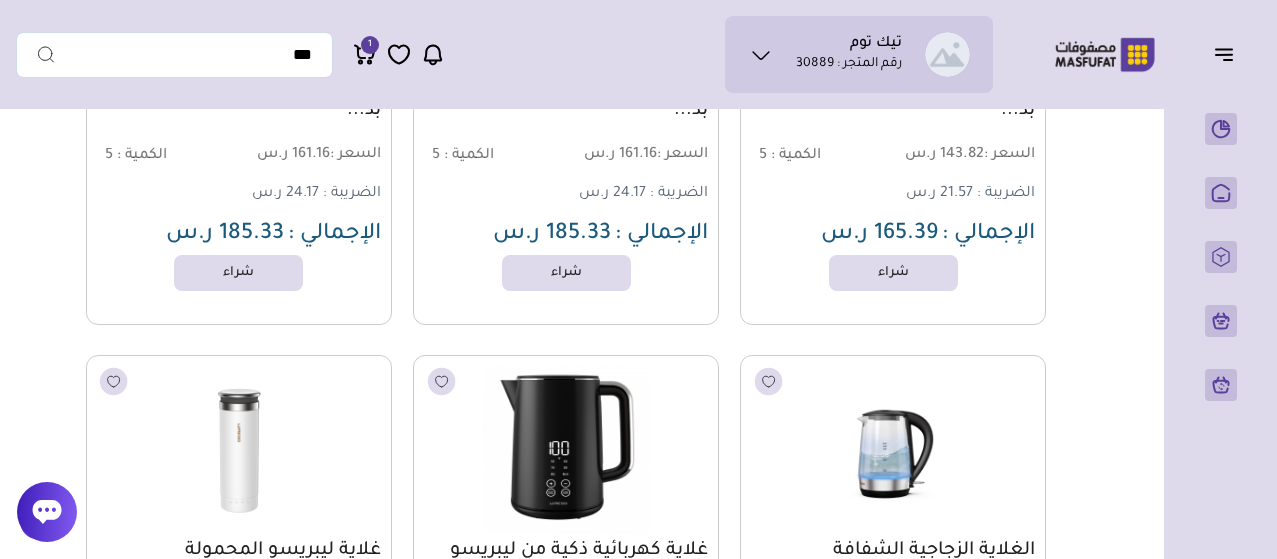 click on "1" at bounding box center (370, 45) 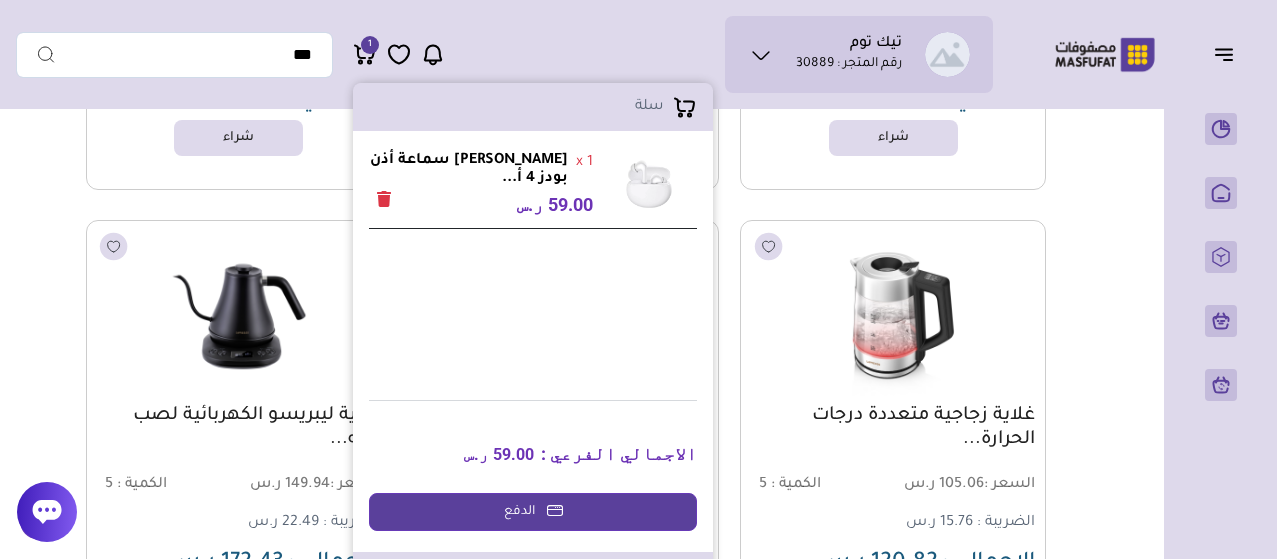 scroll, scrollTop: 7100, scrollLeft: 0, axis: vertical 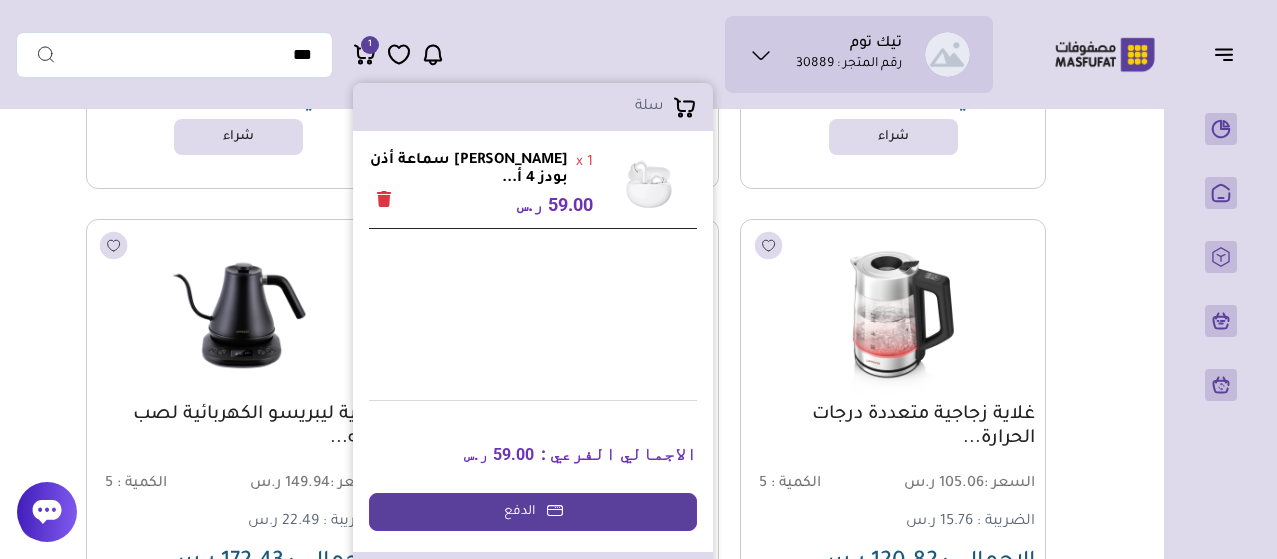 click on "الدفع" at bounding box center [533, 512] 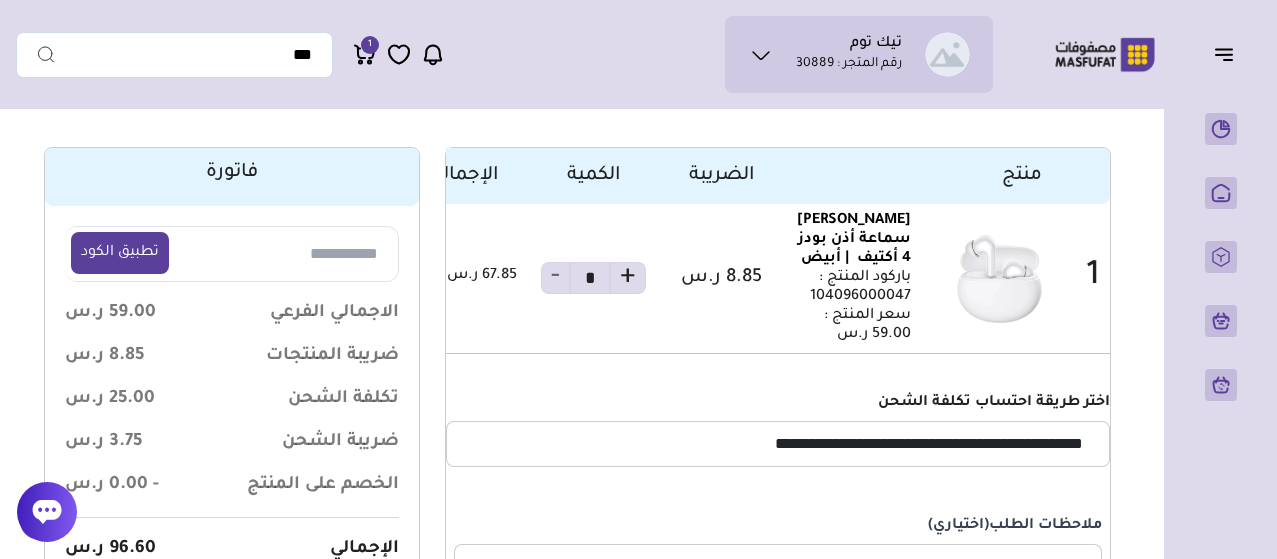 scroll, scrollTop: 0, scrollLeft: 0, axis: both 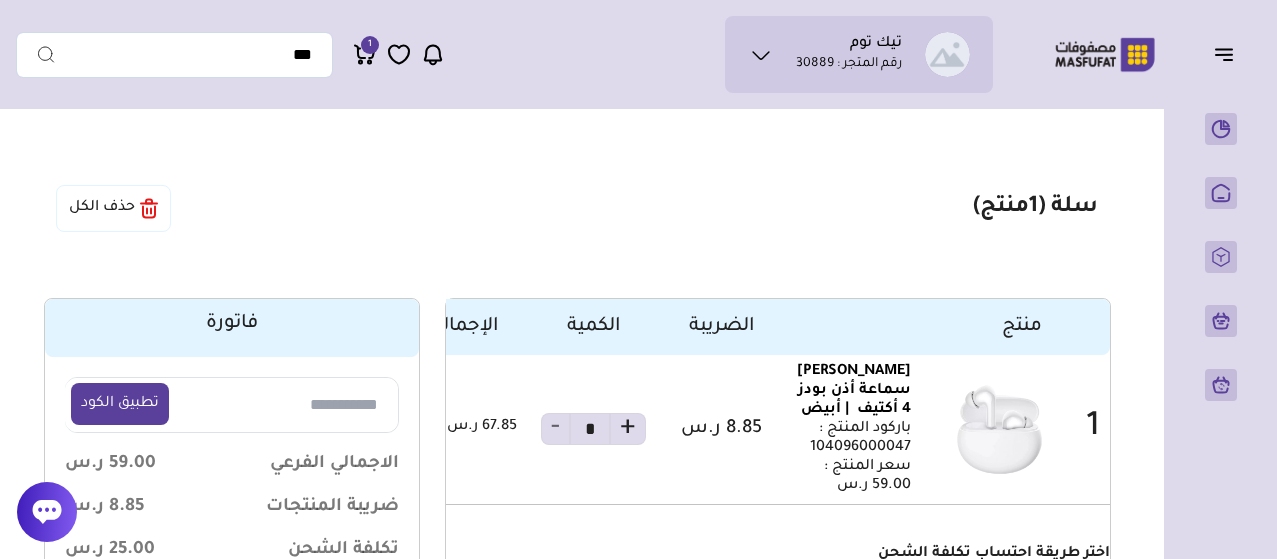 click on "حذف الكل" at bounding box center [113, 208] 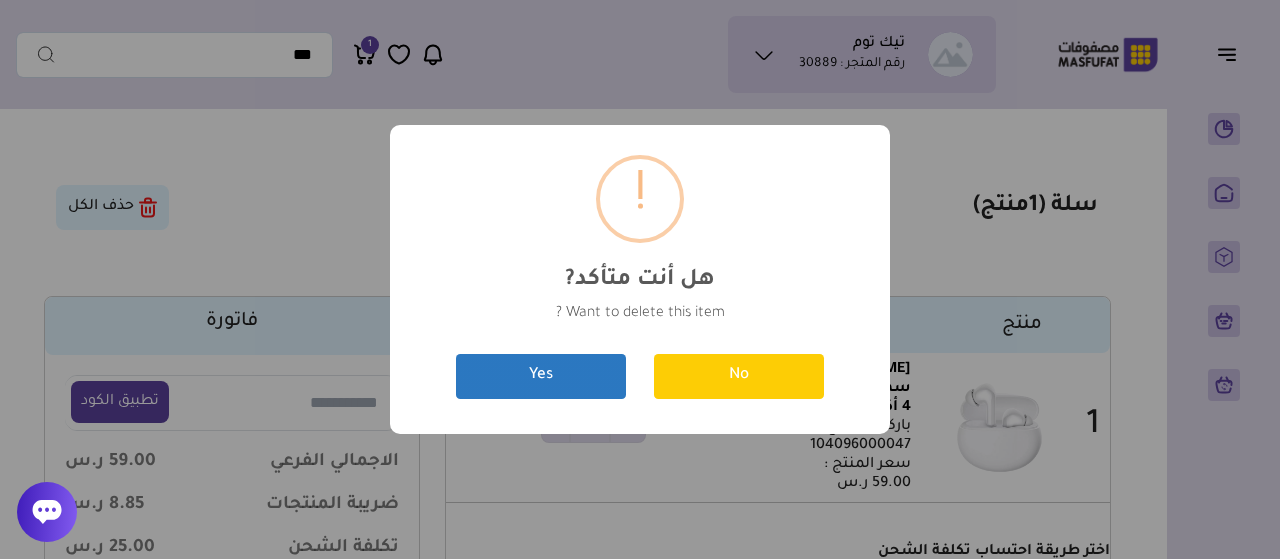 click on "Yes" at bounding box center (541, 376) 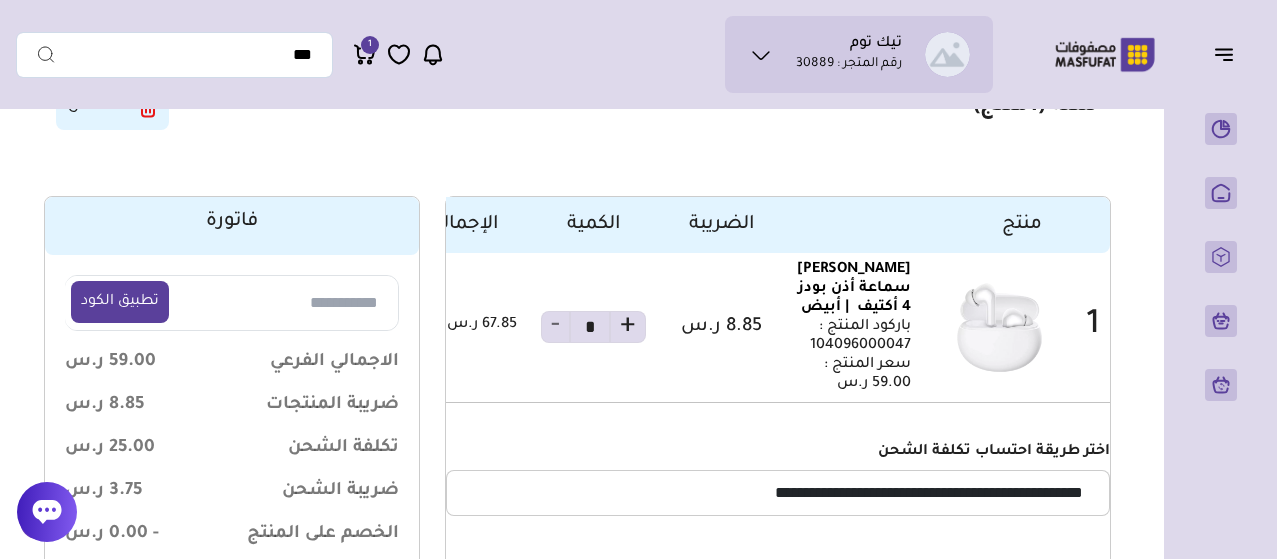 scroll, scrollTop: 0, scrollLeft: 0, axis: both 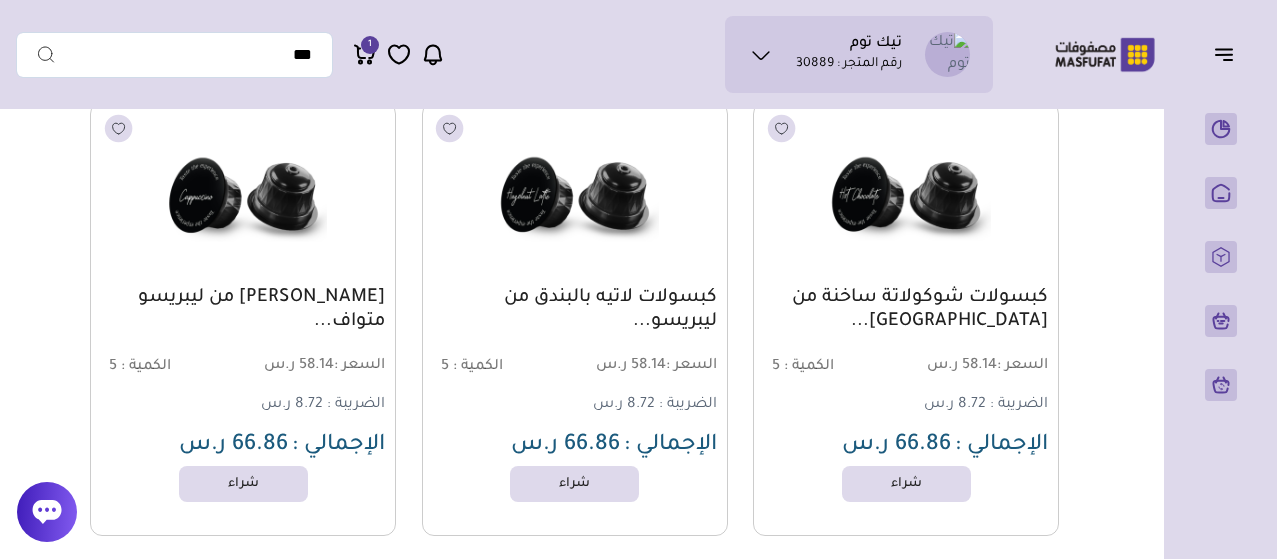 click on "مزامنة
( 0 )
تحديد الكل
إلغاء التحديد
المنتجات
(" at bounding box center (577, 1624) 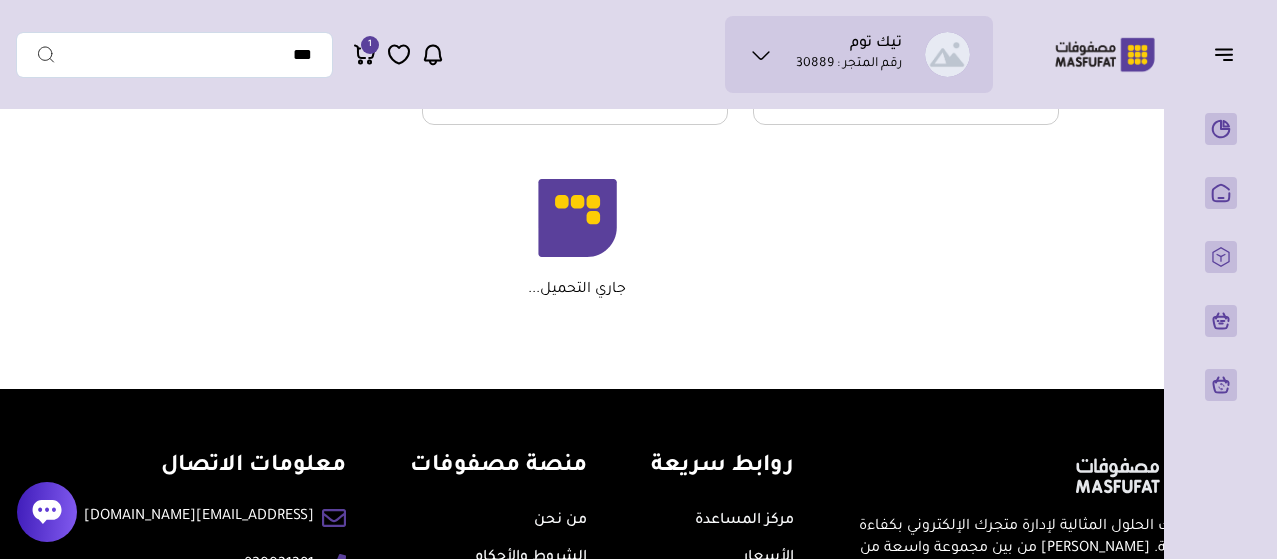 scroll, scrollTop: 3466, scrollLeft: 0, axis: vertical 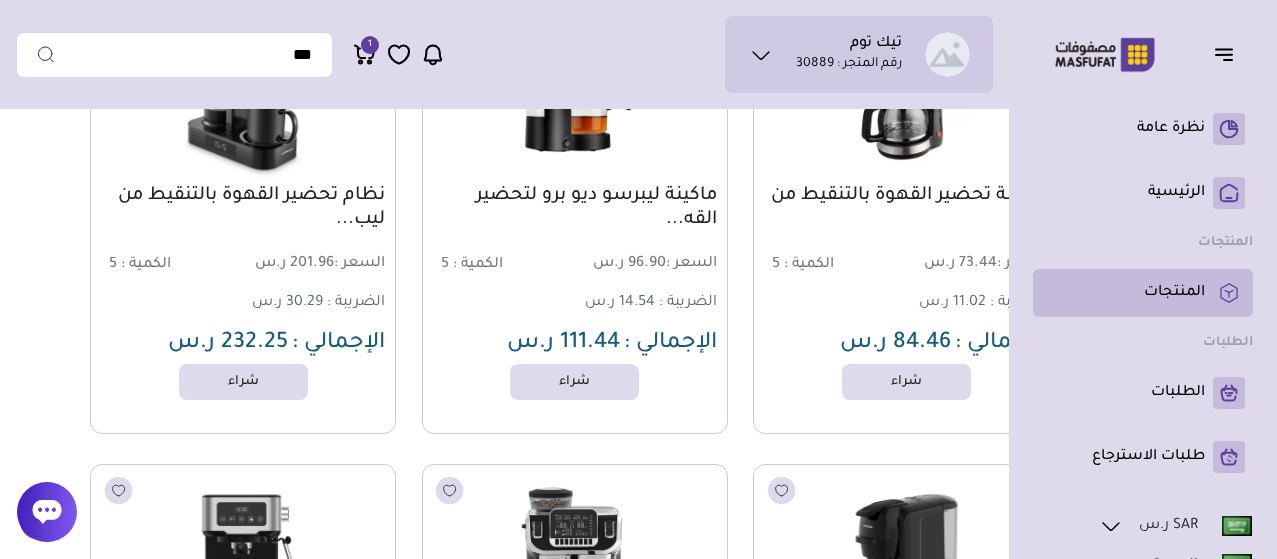 type 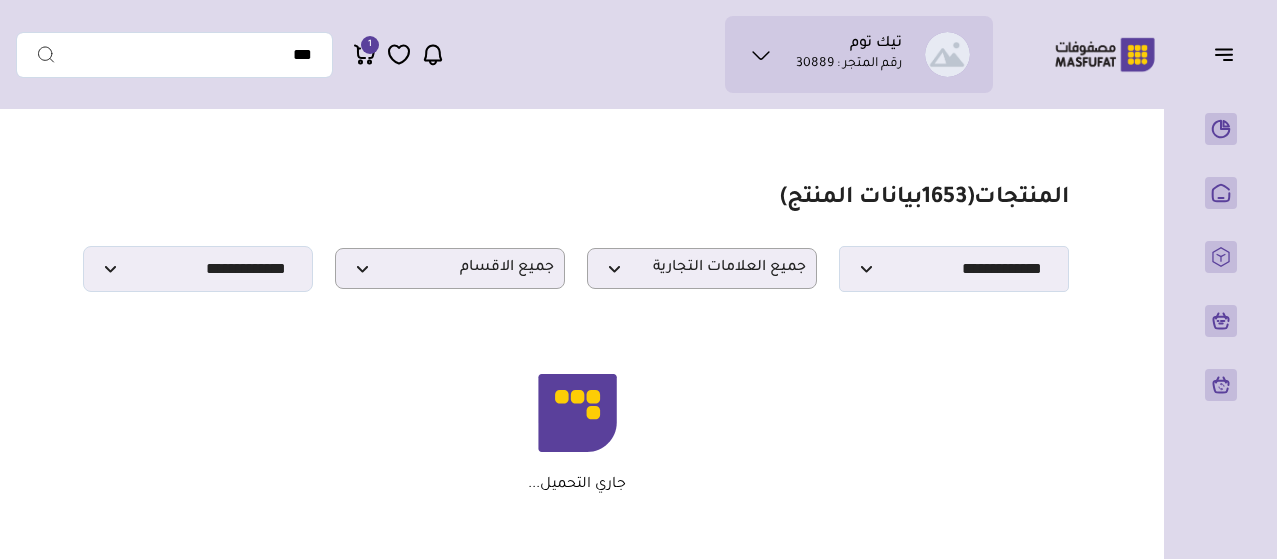 scroll, scrollTop: 0, scrollLeft: 0, axis: both 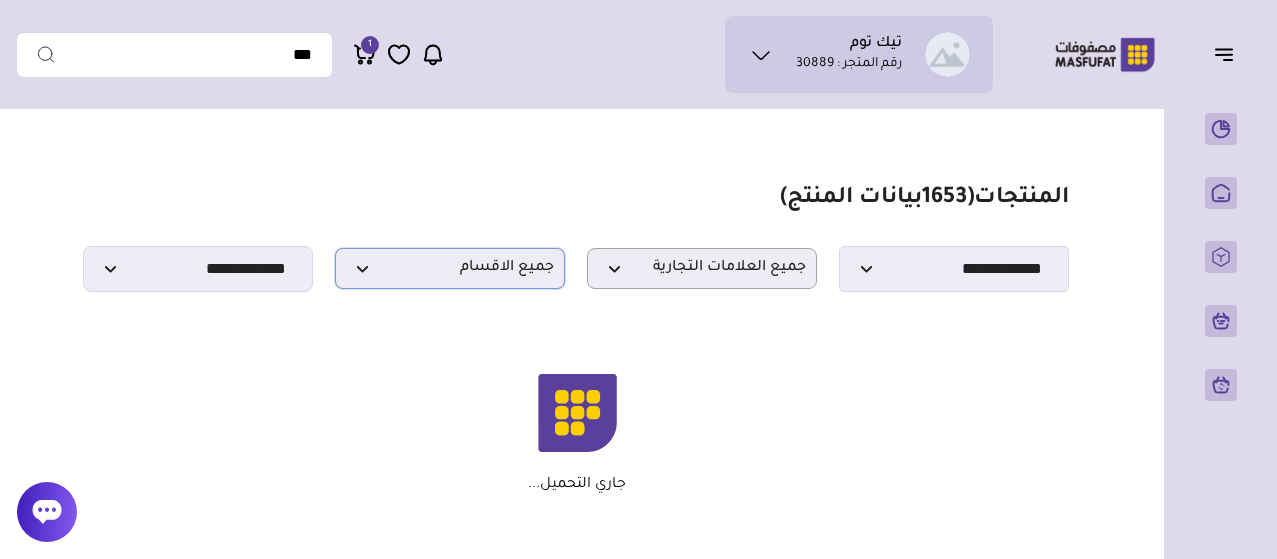 click on "جميع الاقسام" at bounding box center [450, 268] 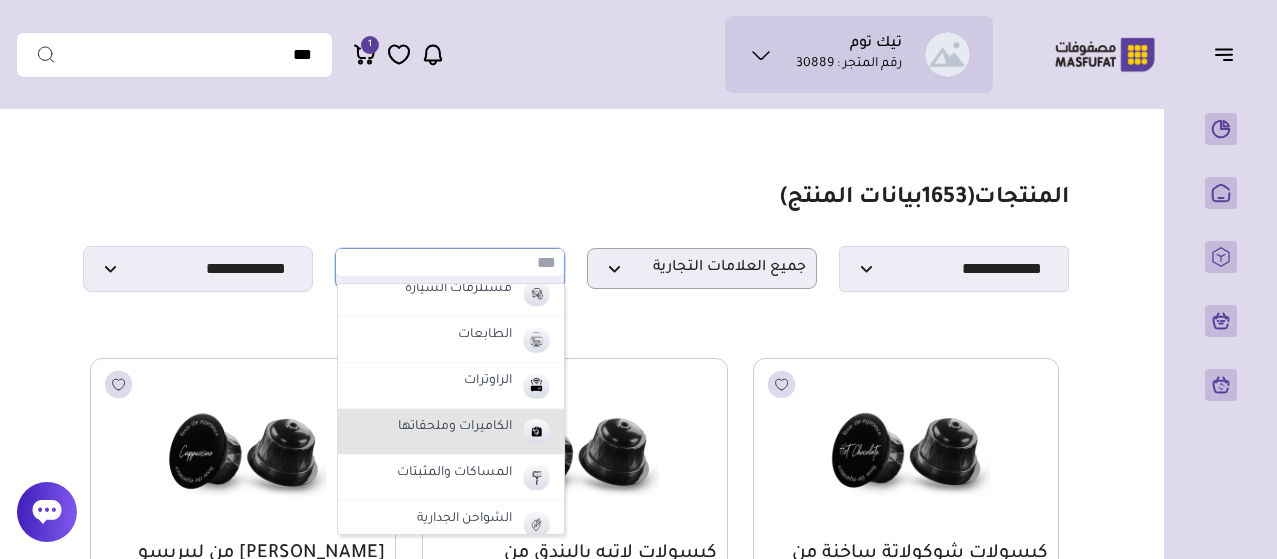 scroll, scrollTop: 300, scrollLeft: 0, axis: vertical 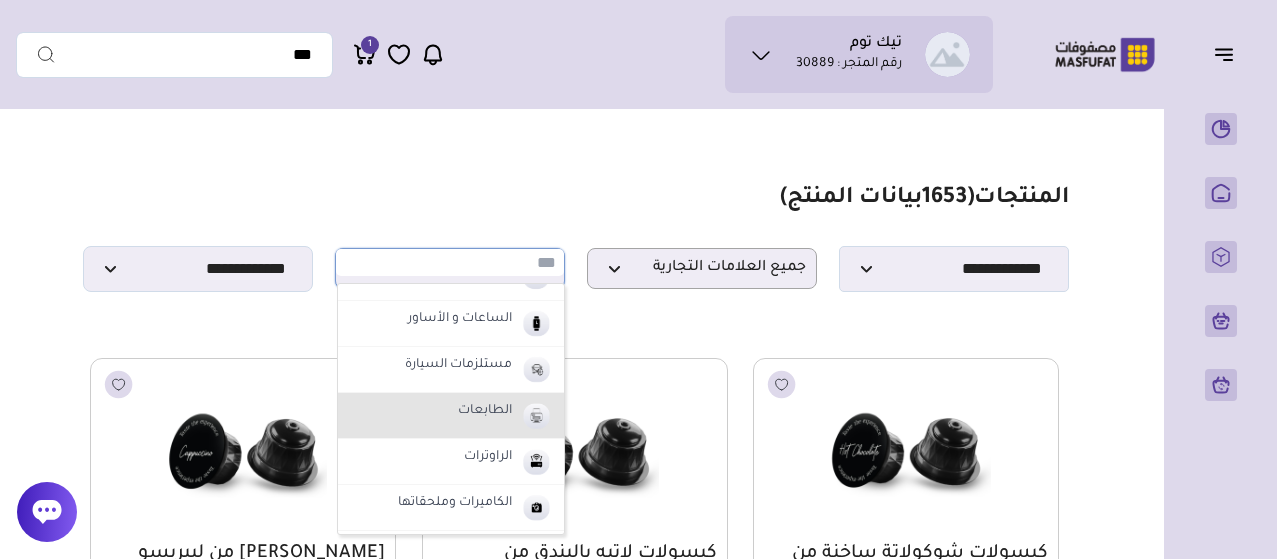 click on "الطابعات" at bounding box center (485, 412) 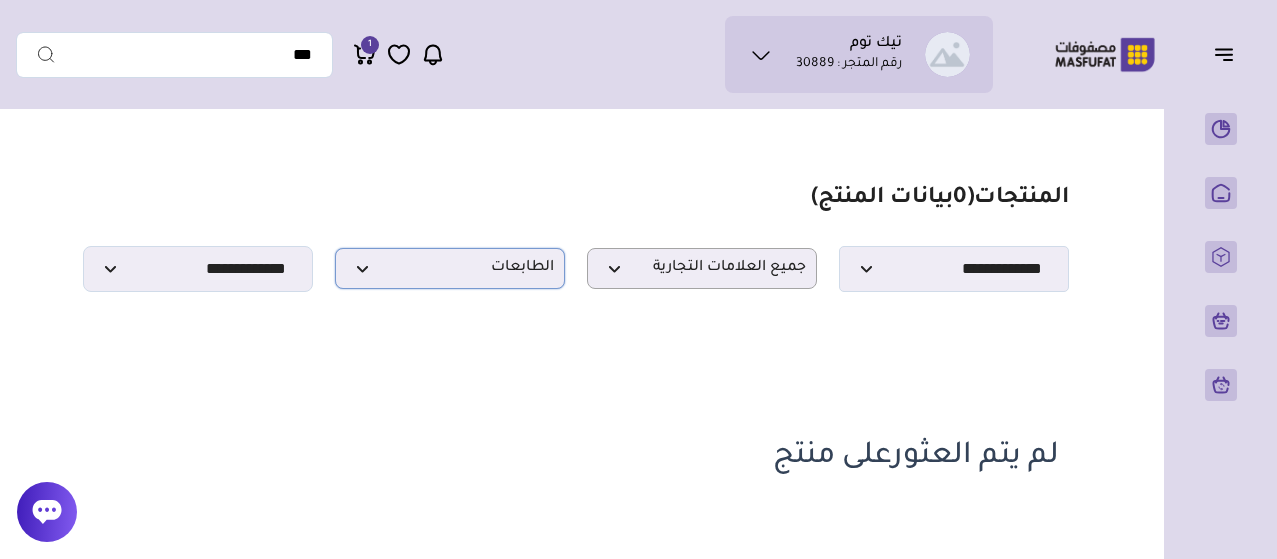 click on "الطابعات" at bounding box center [450, 268] 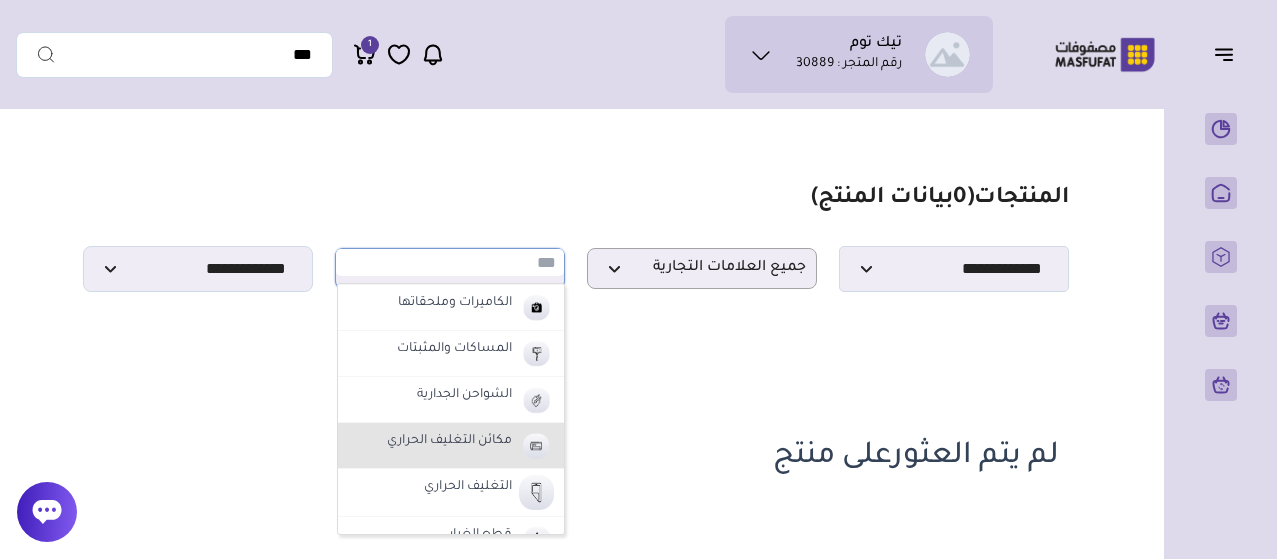 scroll, scrollTop: 400, scrollLeft: 0, axis: vertical 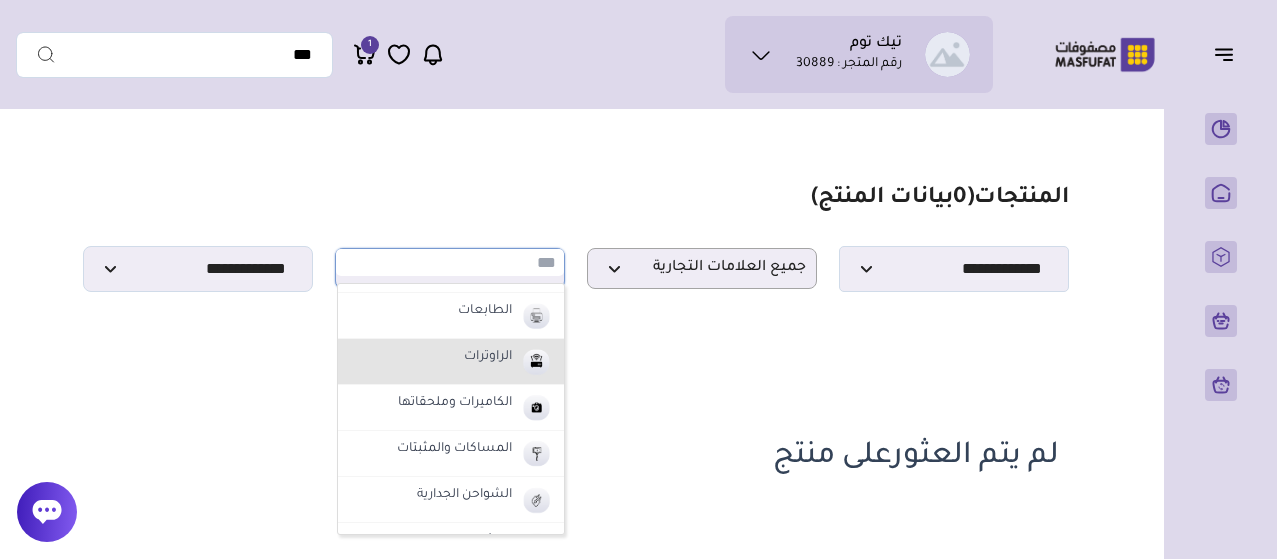 click on "الراوترات" at bounding box center [488, 358] 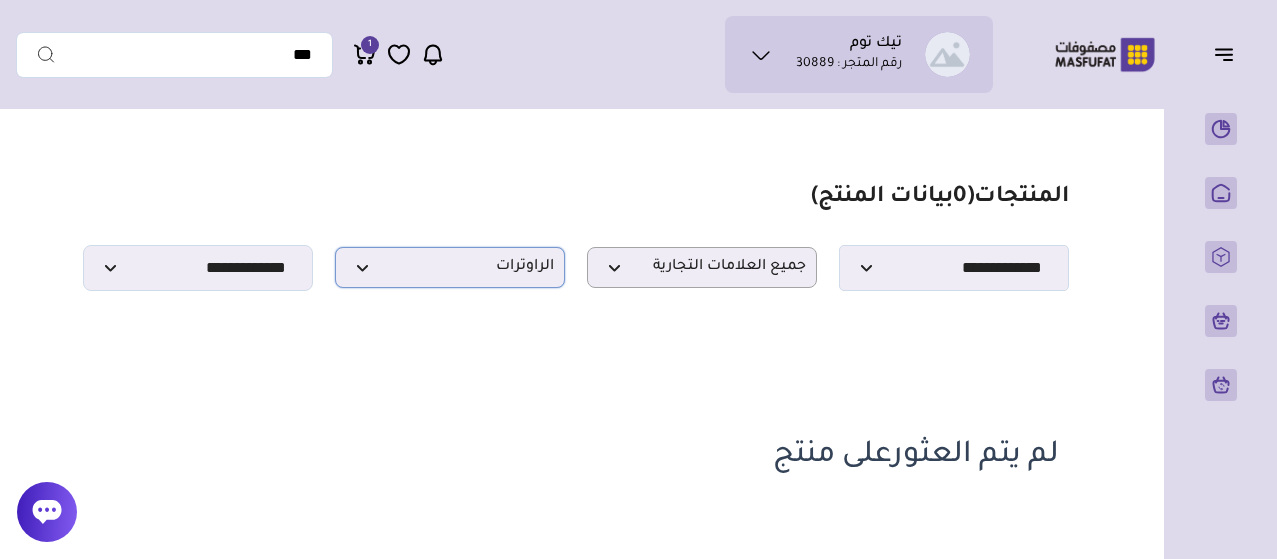 scroll, scrollTop: 0, scrollLeft: 0, axis: both 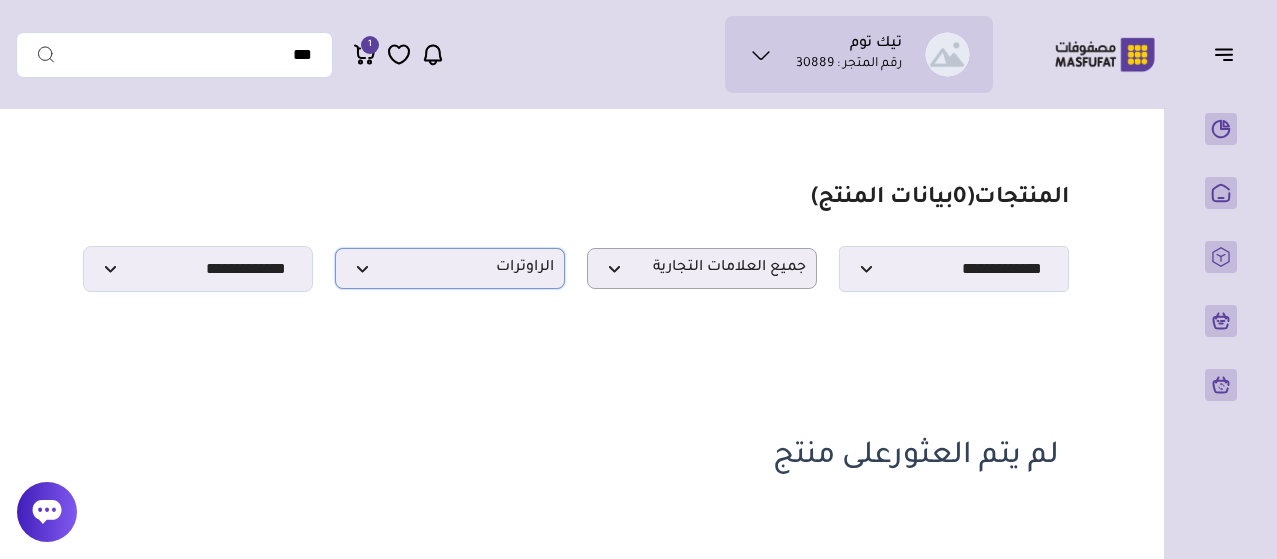 click on "الراوترات" at bounding box center [450, 268] 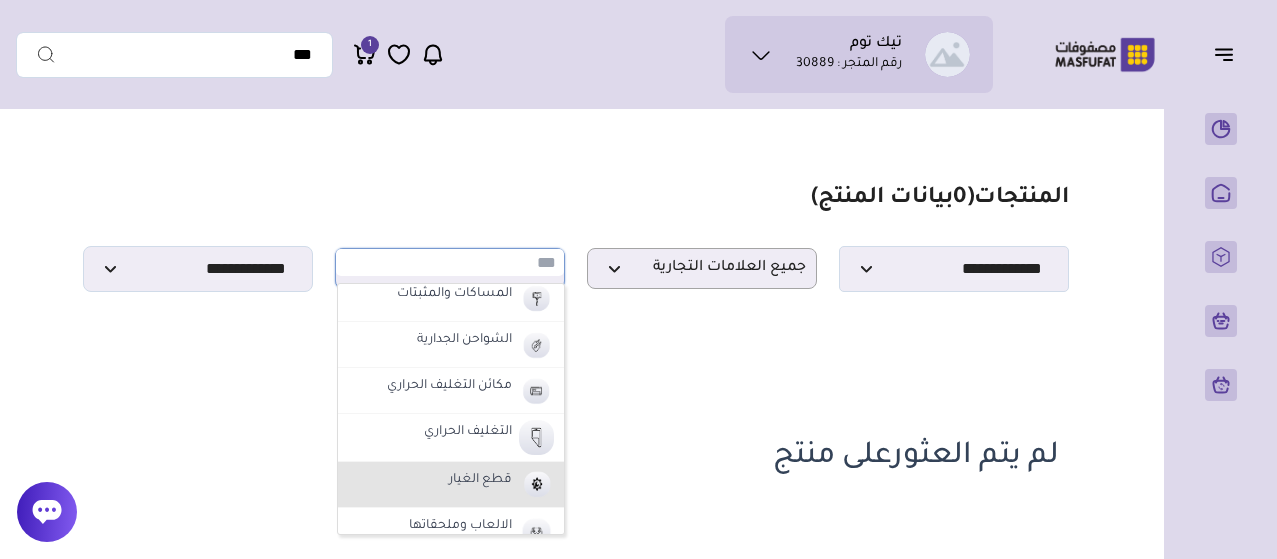 scroll, scrollTop: 600, scrollLeft: 0, axis: vertical 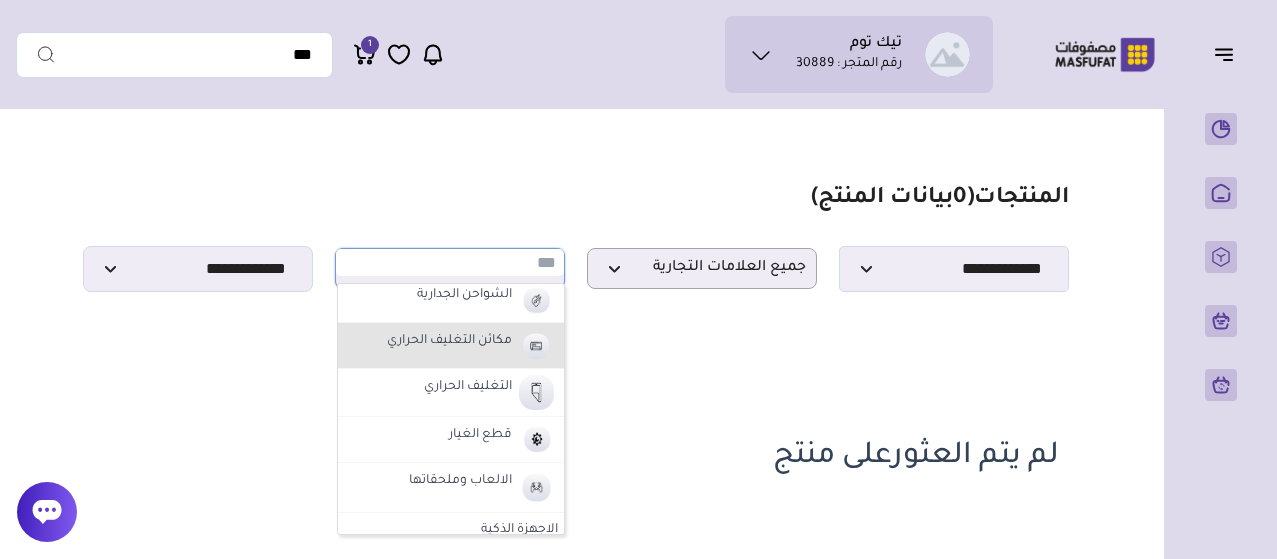 click on "مكائن التغليف الحراري" at bounding box center (449, 342) 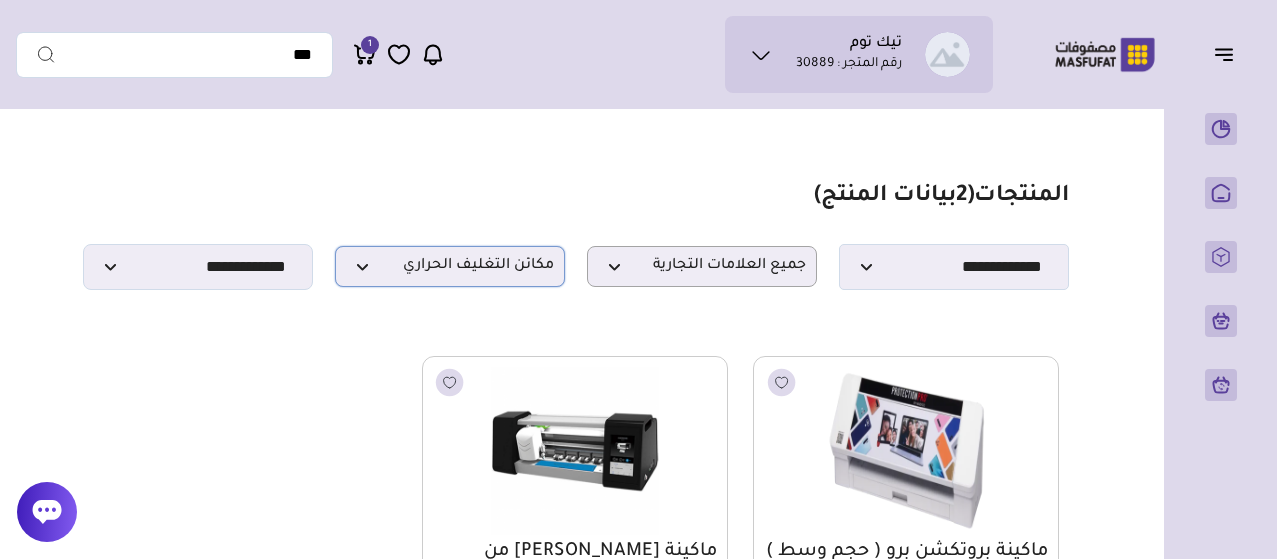 scroll, scrollTop: 0, scrollLeft: 0, axis: both 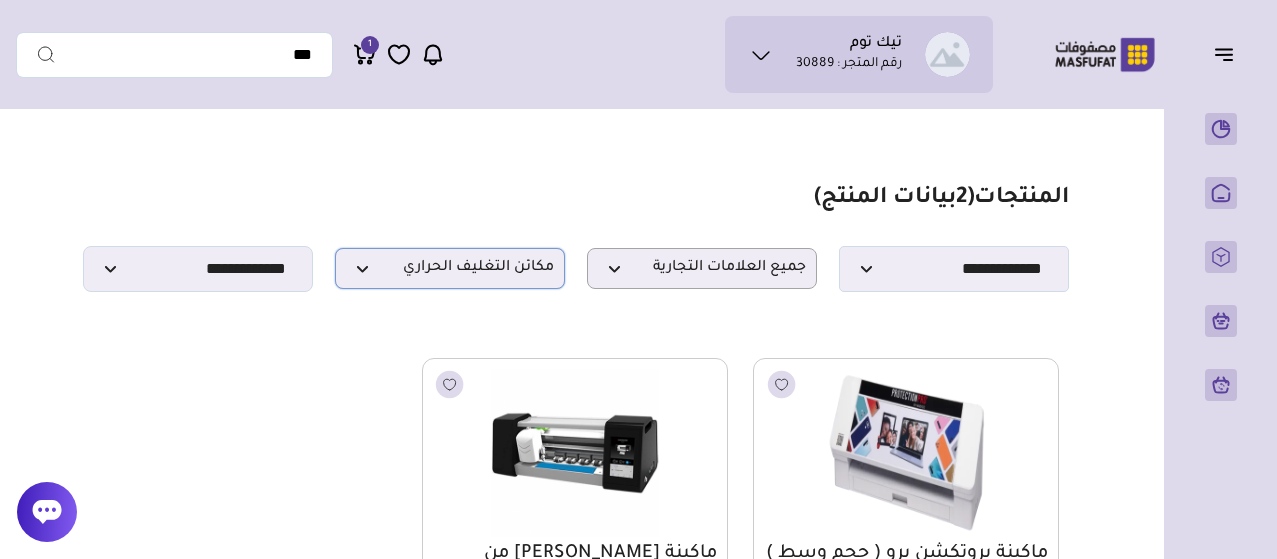 click on "مكائن التغليف الحراري" at bounding box center (450, 268) 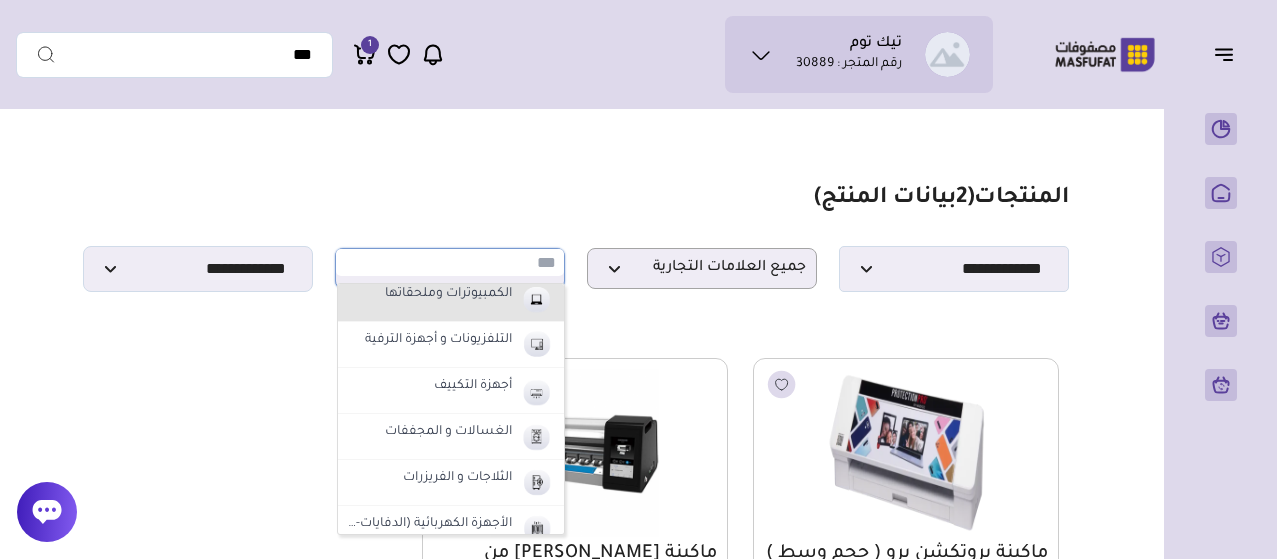 scroll, scrollTop: 900, scrollLeft: 0, axis: vertical 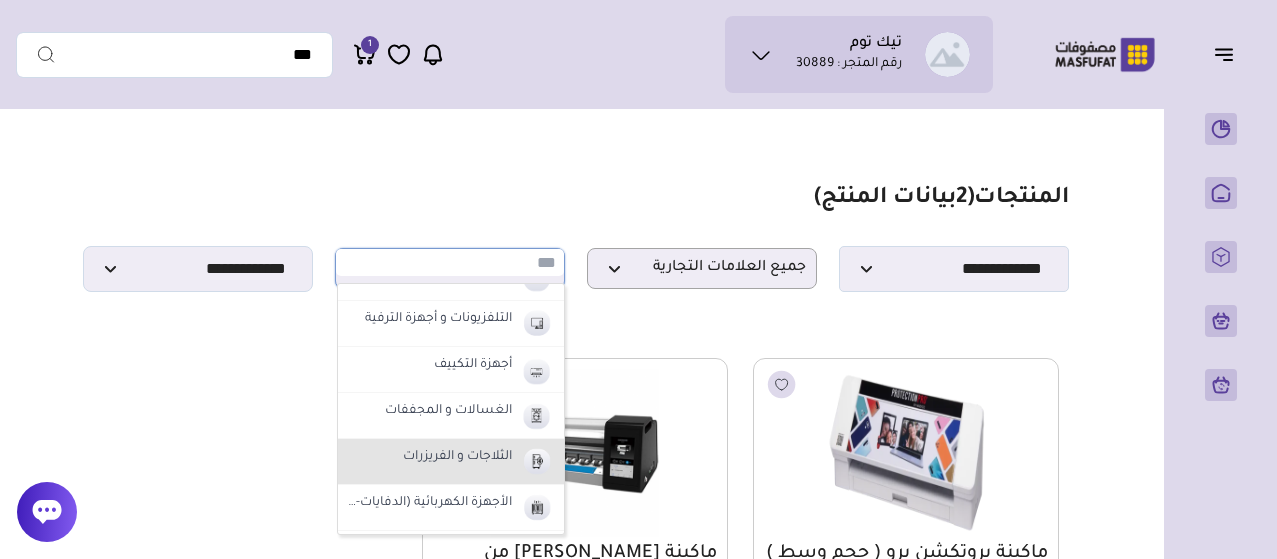 click on "الثلاجات و الفريزرات" at bounding box center (457, 458) 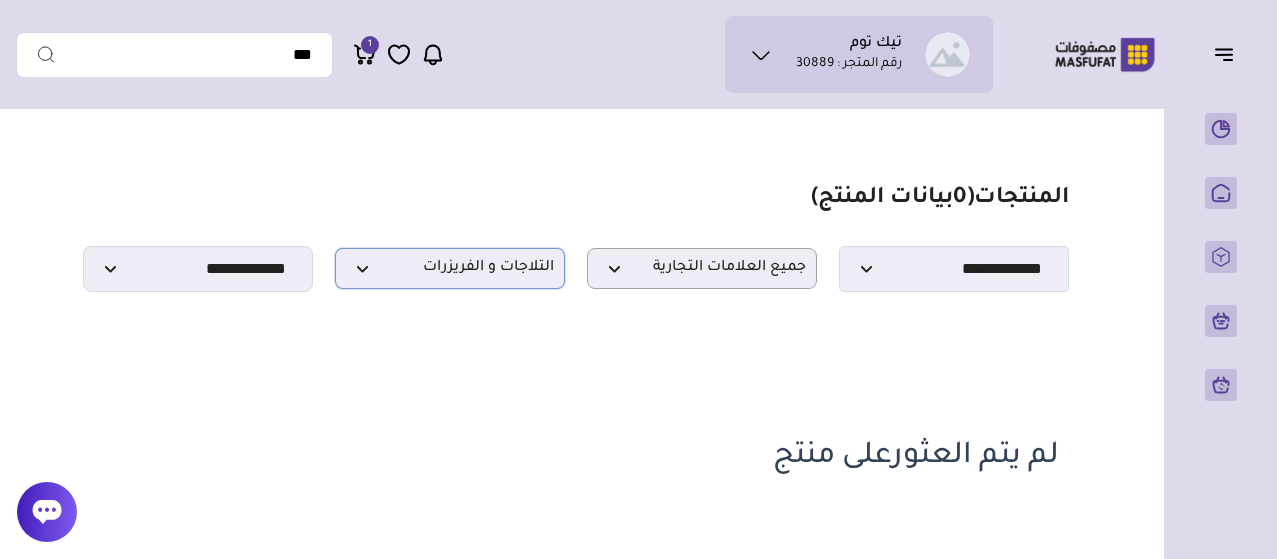 click on "الثلاجات و الفريزرات" at bounding box center (450, 268) 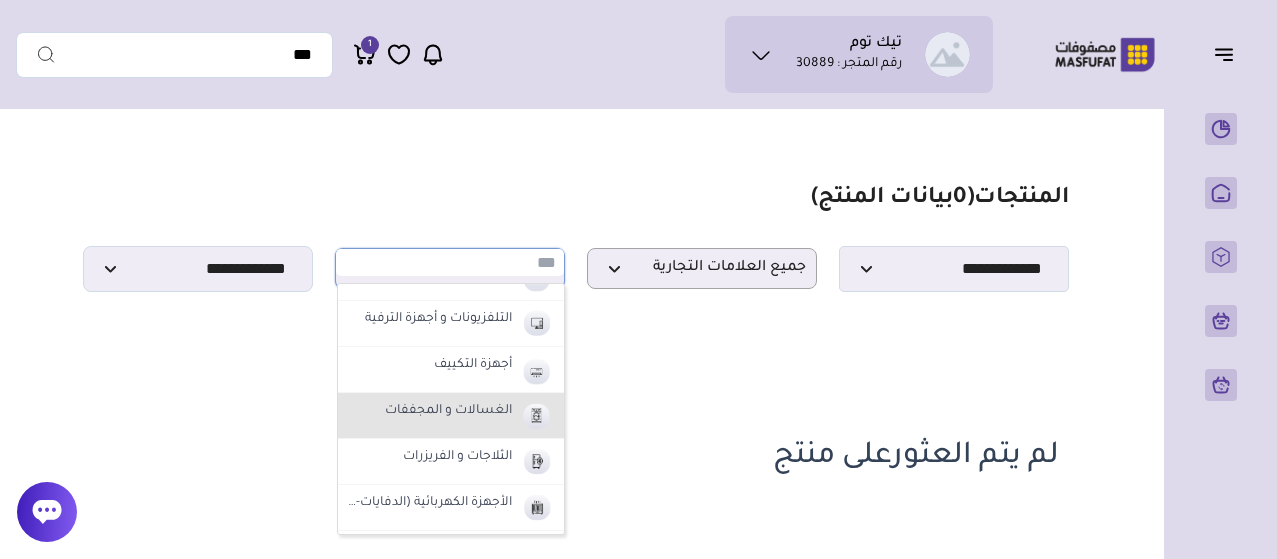 click on "الغسالات و المجففات" at bounding box center (448, 412) 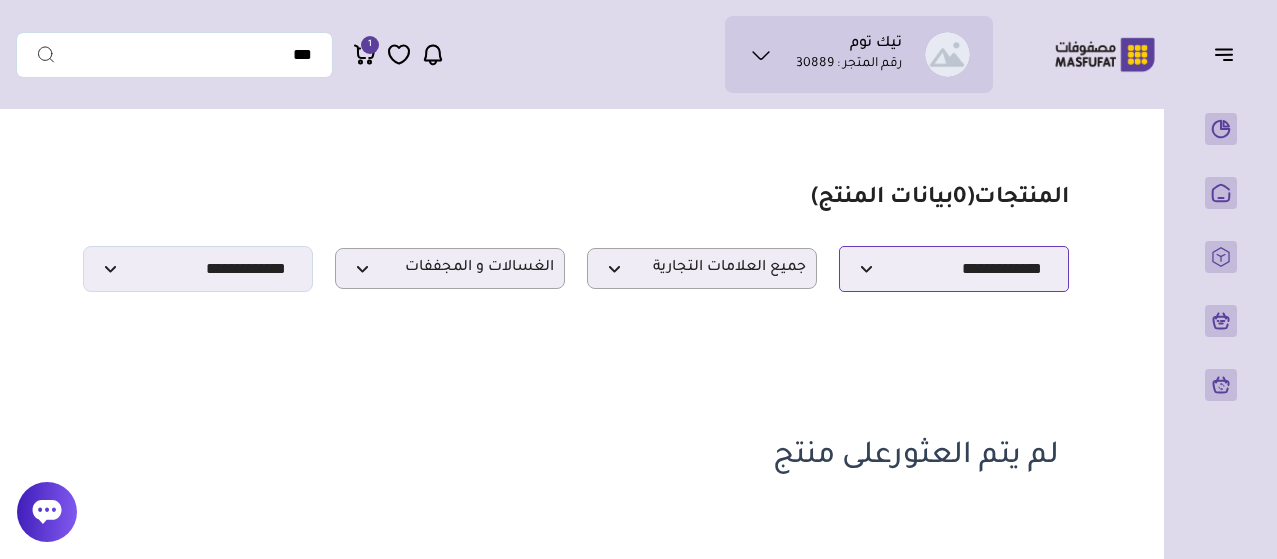 click on "**********" at bounding box center [954, 269] 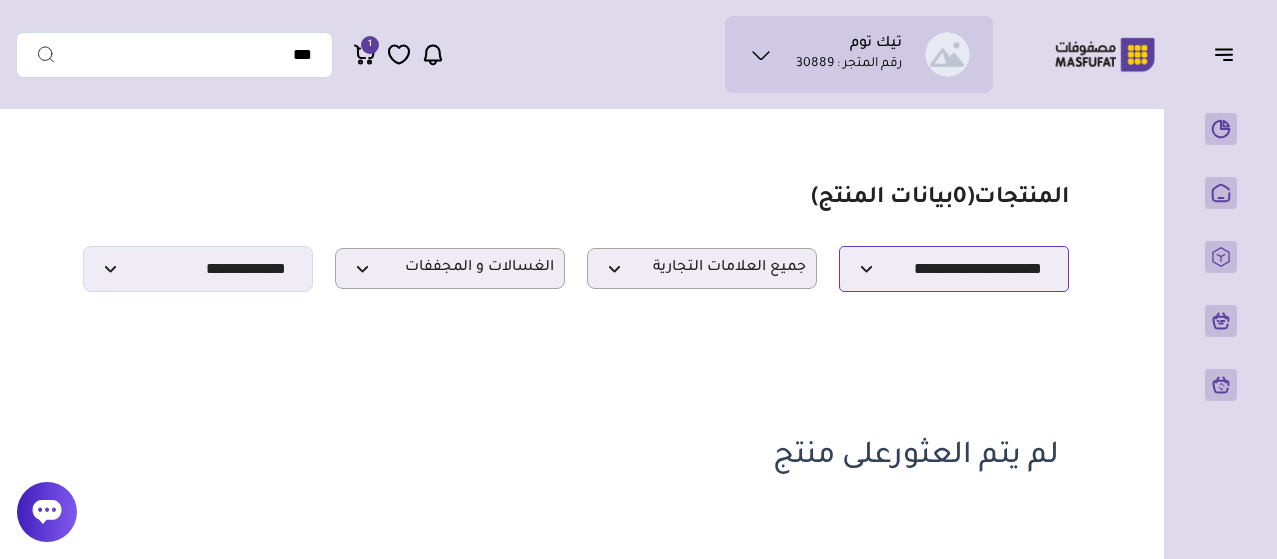 click on "**********" at bounding box center (954, 269) 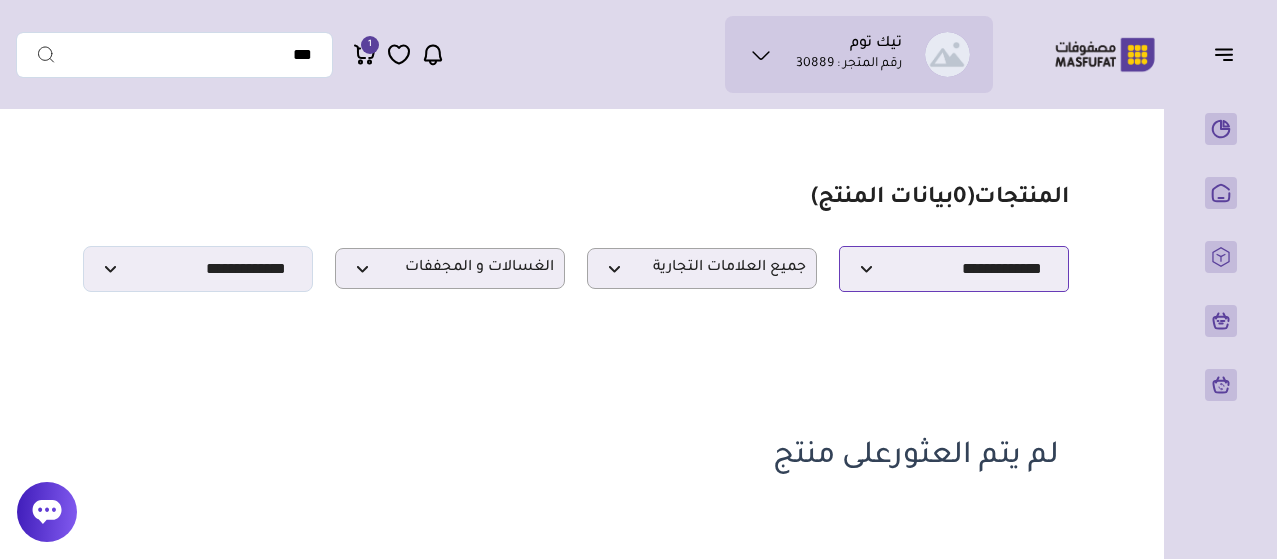 click on "**********" at bounding box center (954, 269) 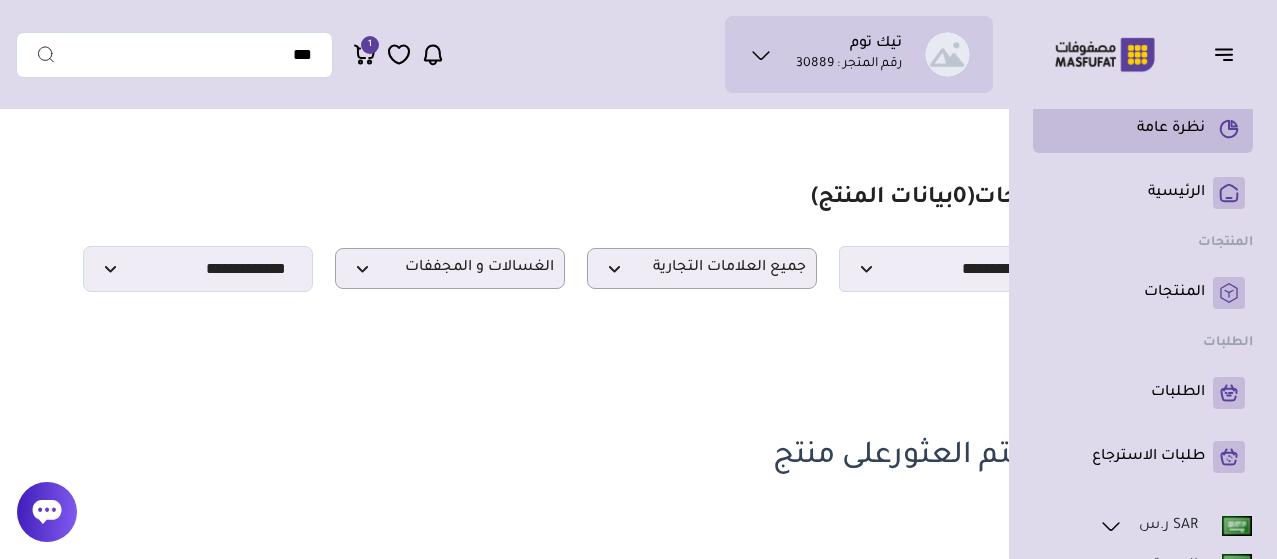click on "نظرة عامة" at bounding box center (1171, 129) 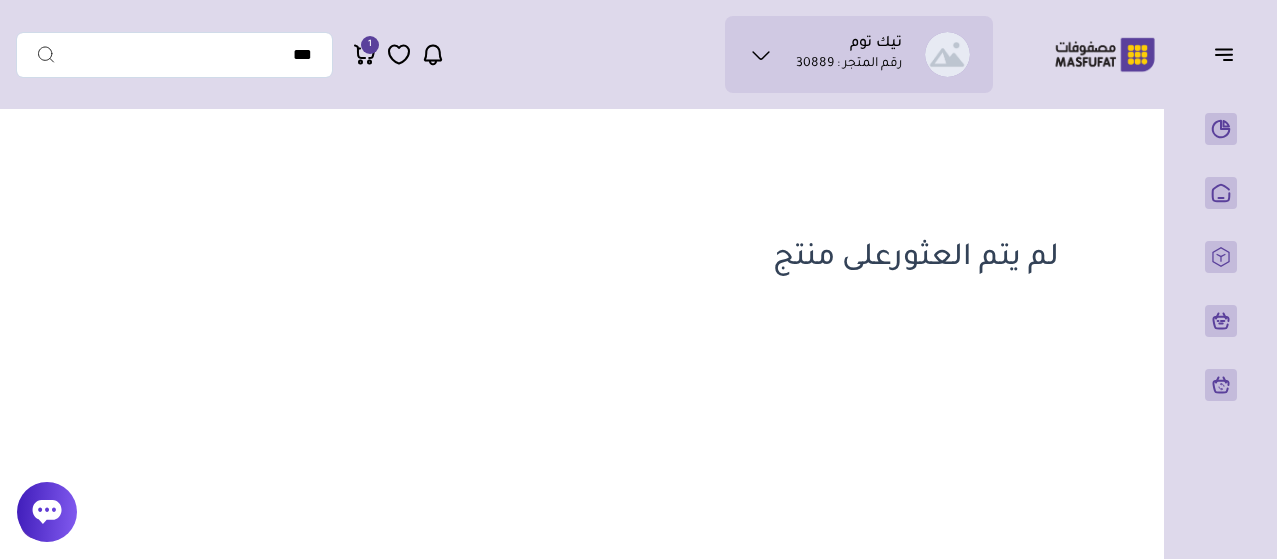 scroll, scrollTop: 200, scrollLeft: 0, axis: vertical 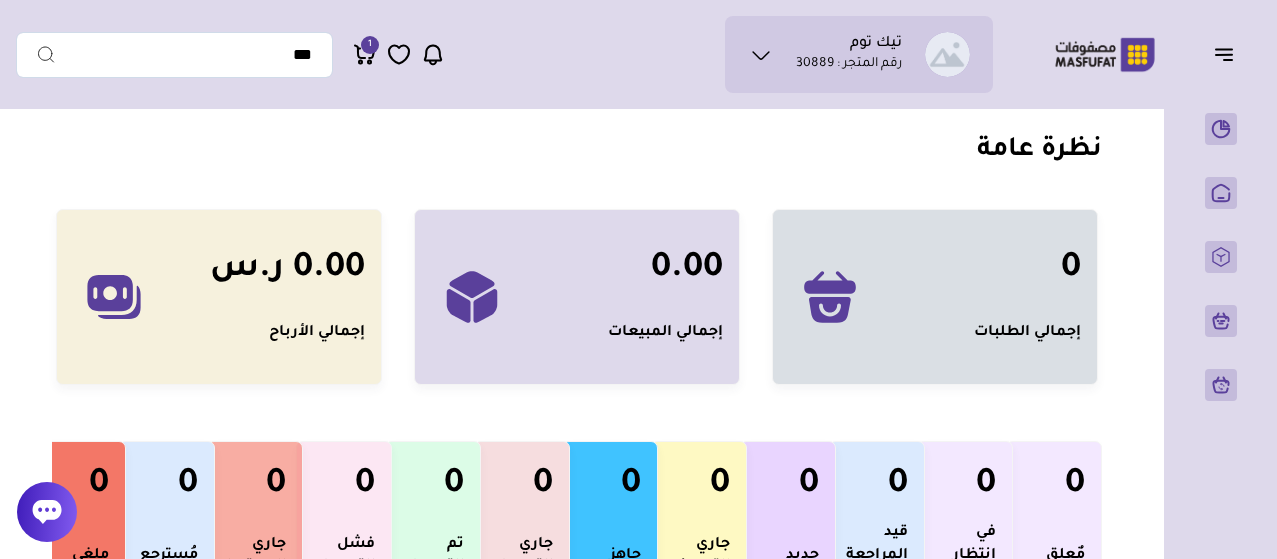 click 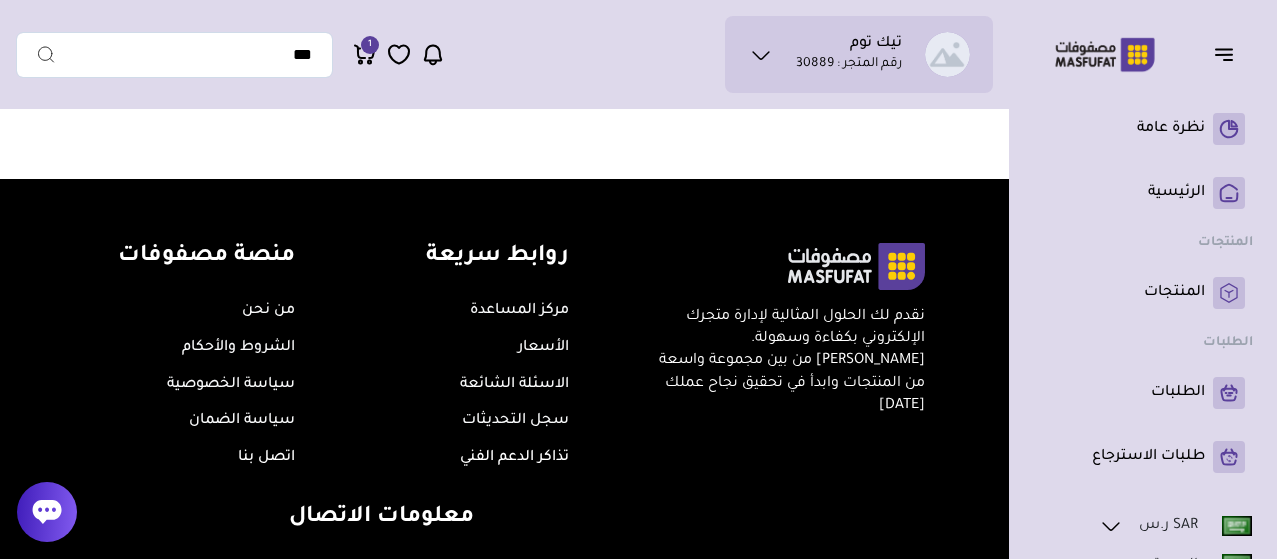 scroll, scrollTop: 13774, scrollLeft: 0, axis: vertical 